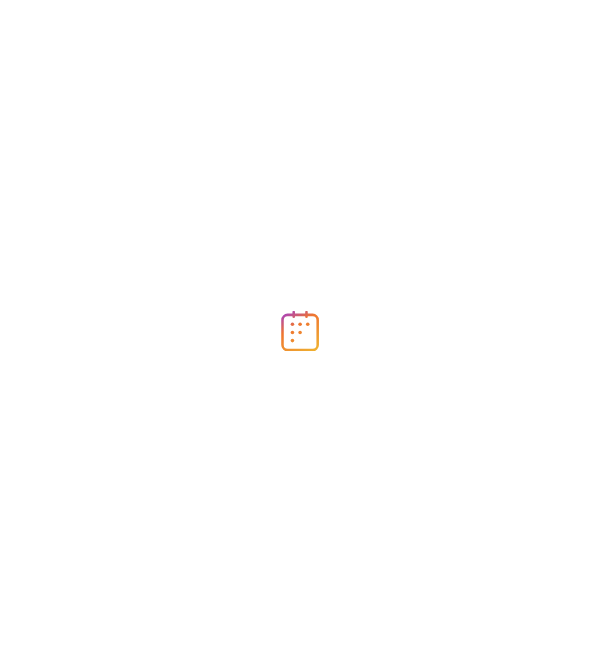scroll, scrollTop: 0, scrollLeft: 0, axis: both 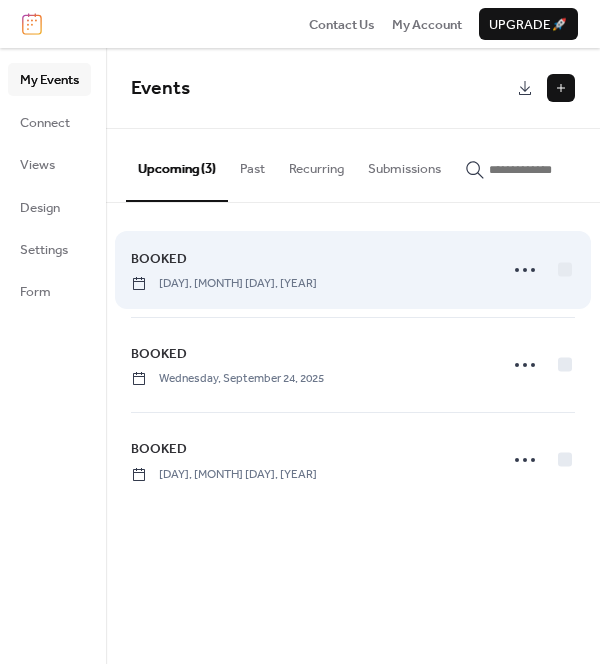 click on "BOOKED" at bounding box center (159, 259) 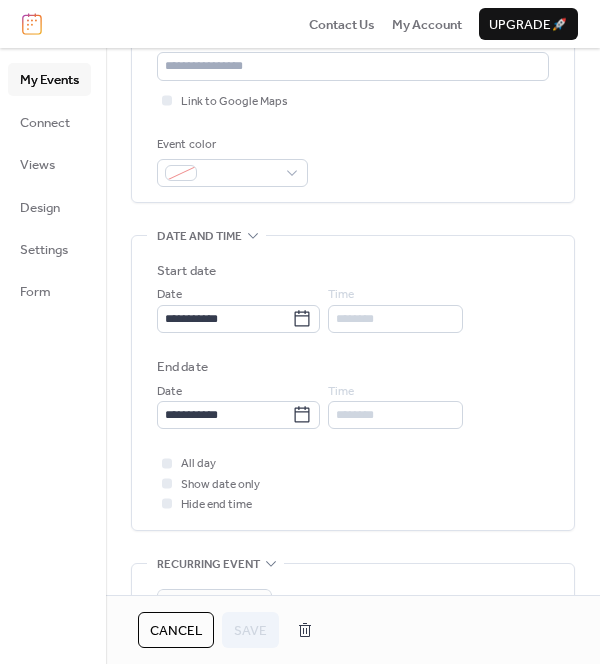 scroll, scrollTop: 464, scrollLeft: 0, axis: vertical 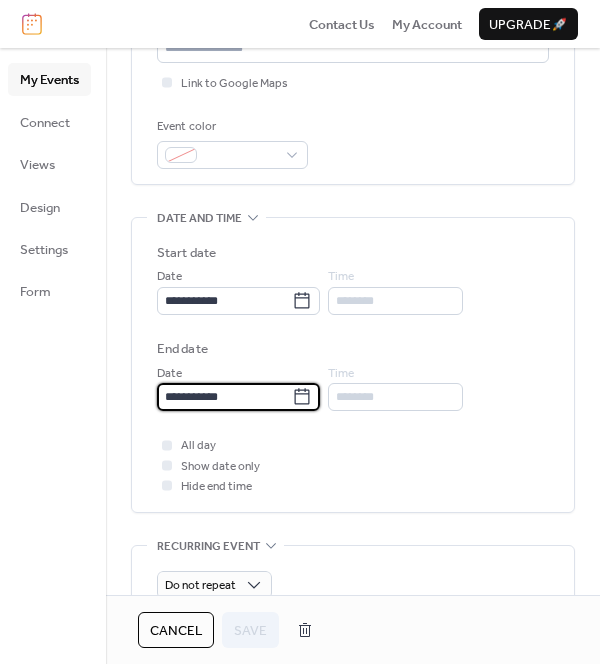 click on "**********" at bounding box center (224, 397) 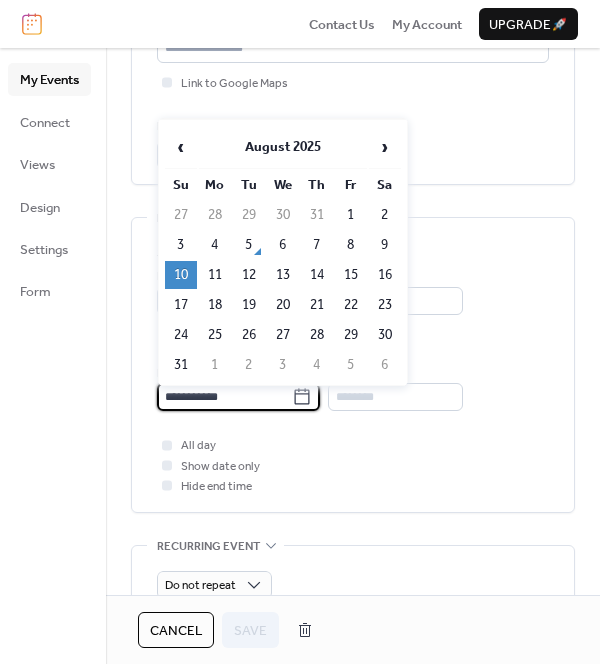 click 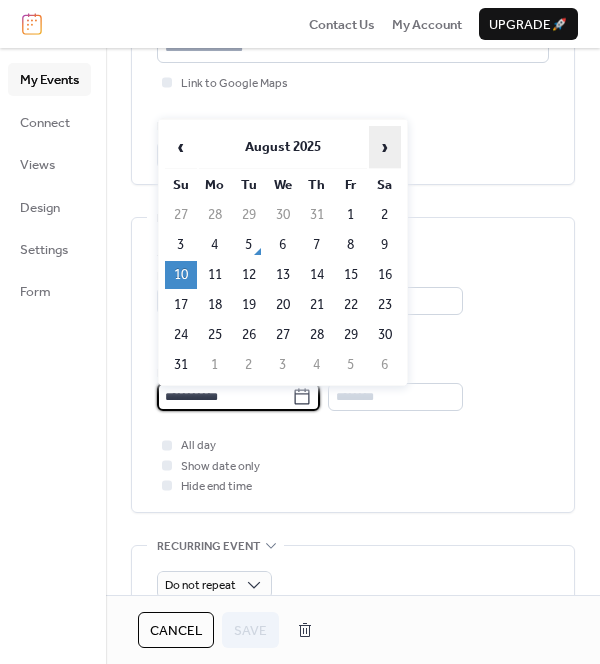 click on "›" at bounding box center [385, 147] 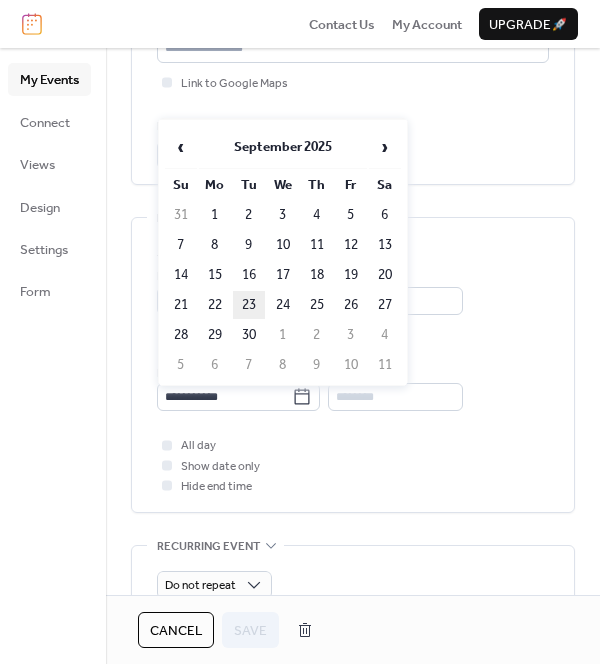 click on "23" at bounding box center [249, 305] 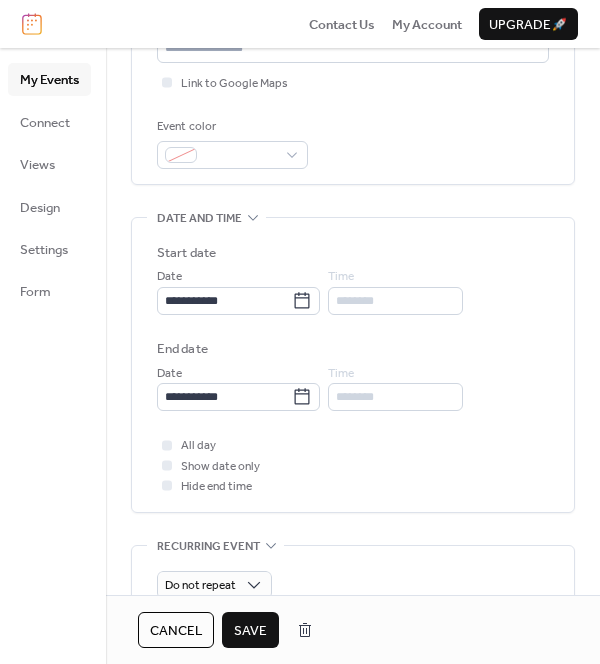 click on "Save" at bounding box center [250, 631] 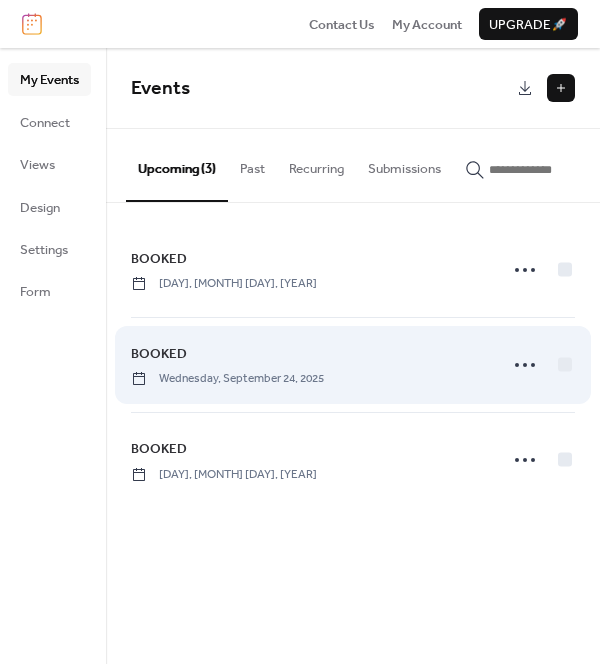 click on "BOOKED" at bounding box center (159, 354) 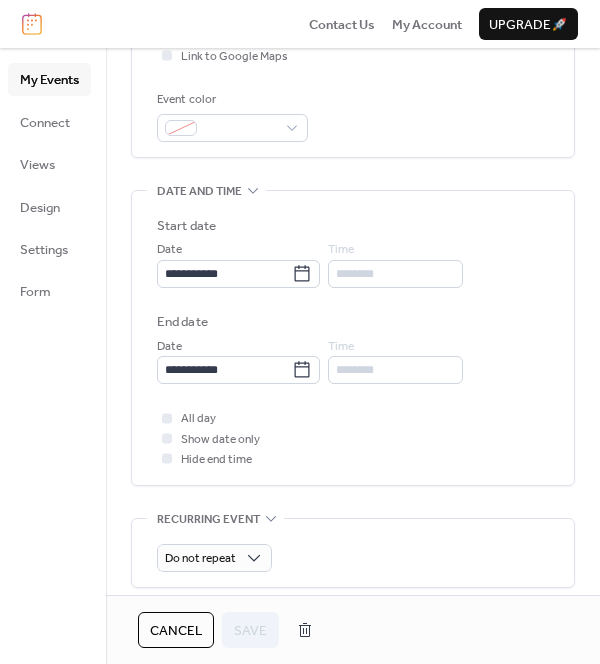 scroll, scrollTop: 492, scrollLeft: 0, axis: vertical 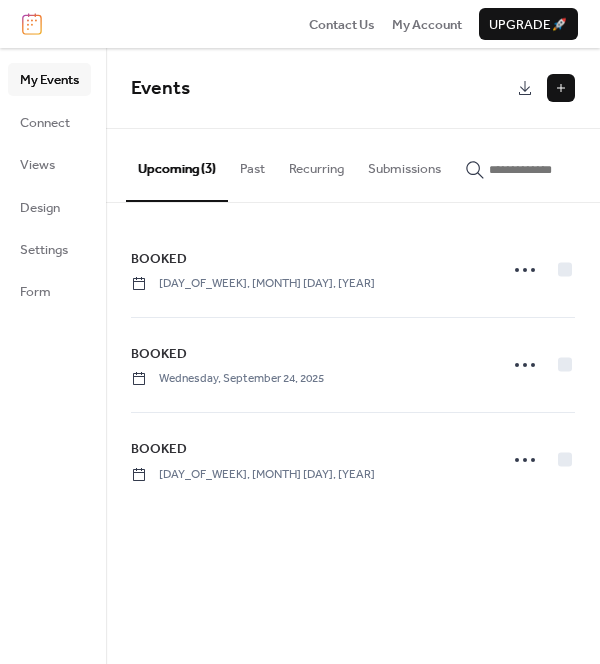 click at bounding box center [561, 88] 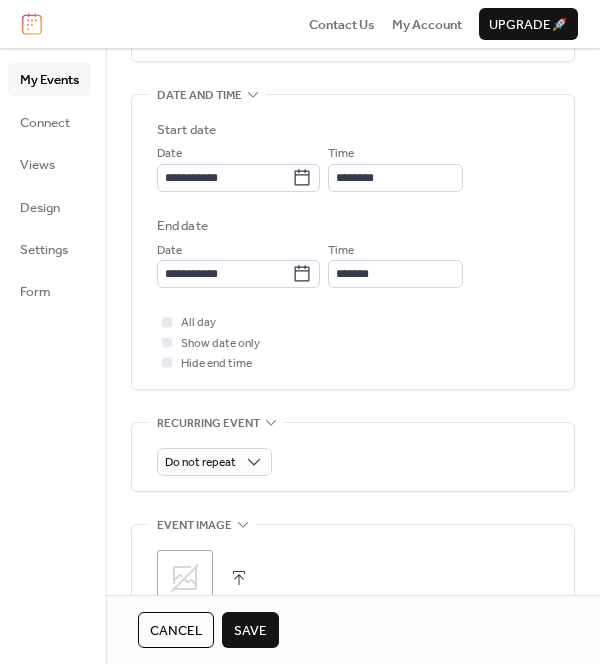 scroll, scrollTop: 588, scrollLeft: 0, axis: vertical 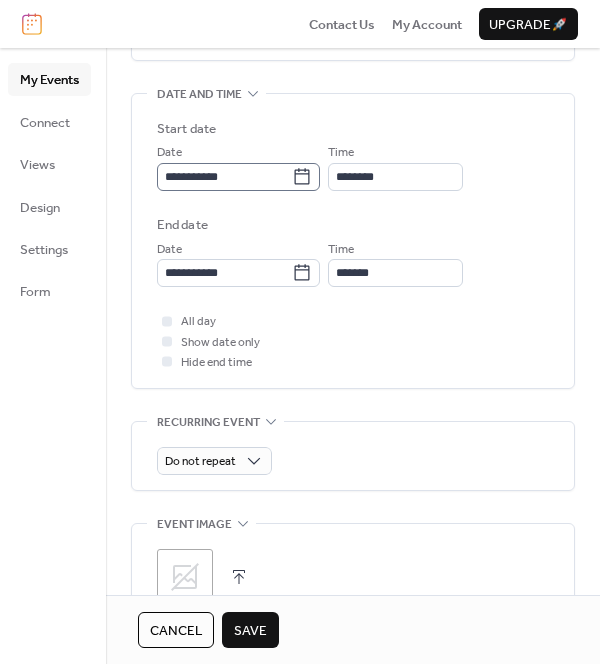 type on "******" 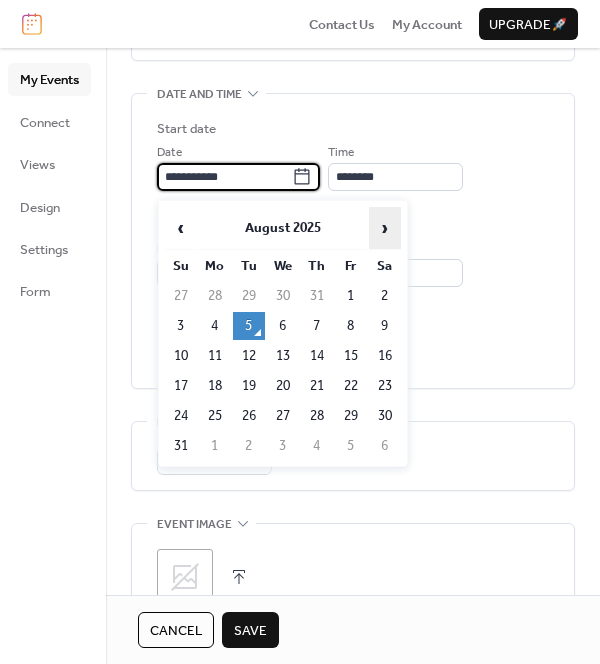 click on "›" at bounding box center (385, 228) 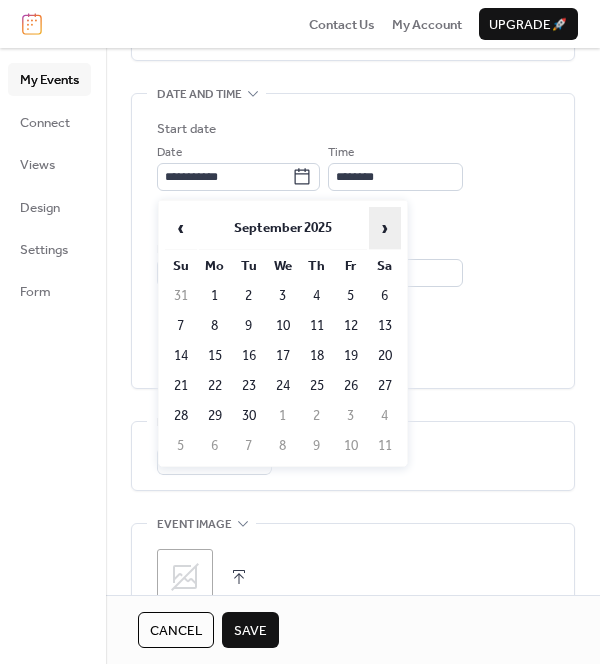 click on "›" at bounding box center [385, 228] 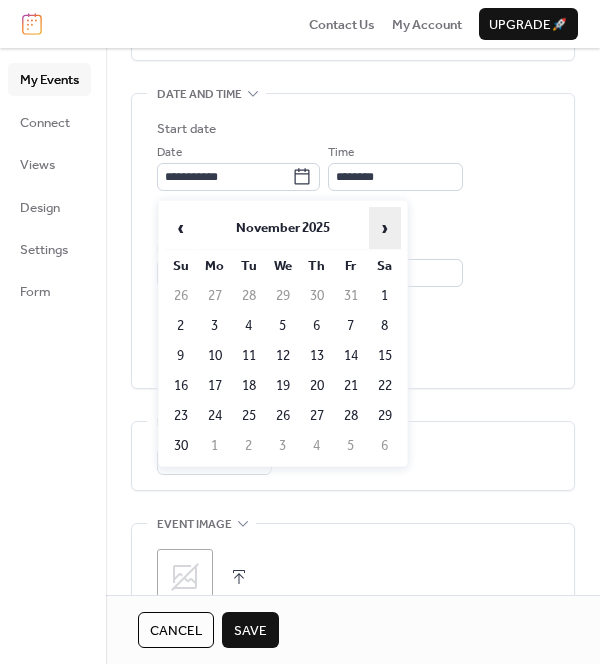 click on "›" at bounding box center (385, 228) 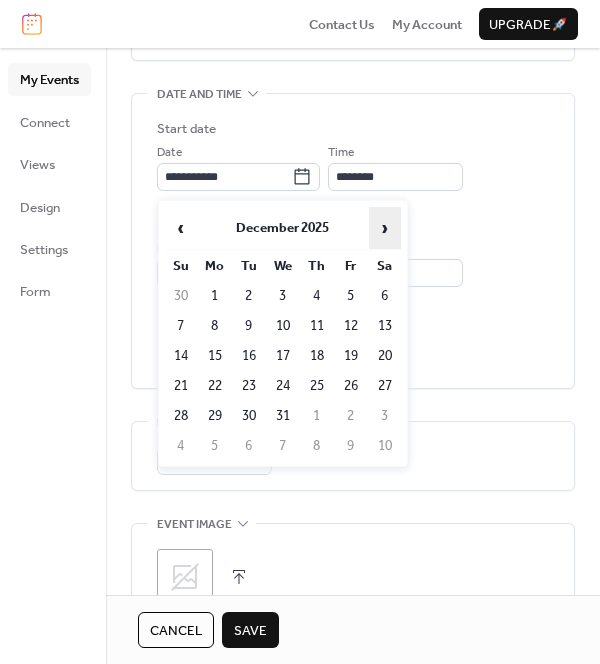 click on "›" at bounding box center [385, 228] 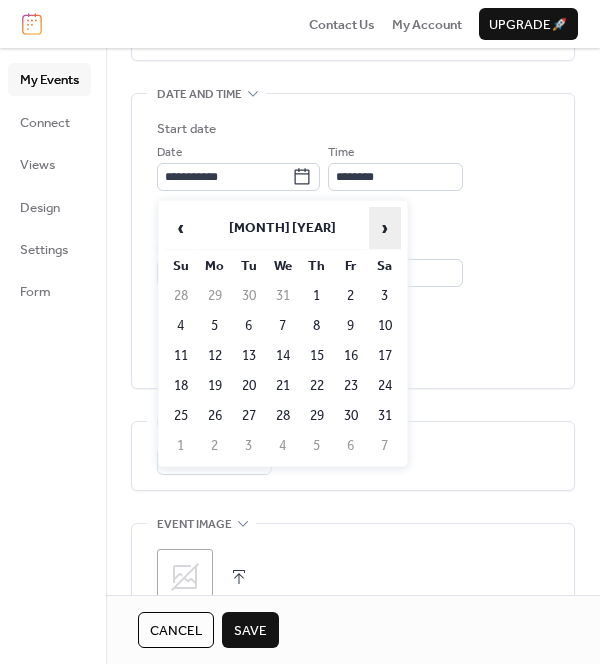 click on "›" at bounding box center (385, 228) 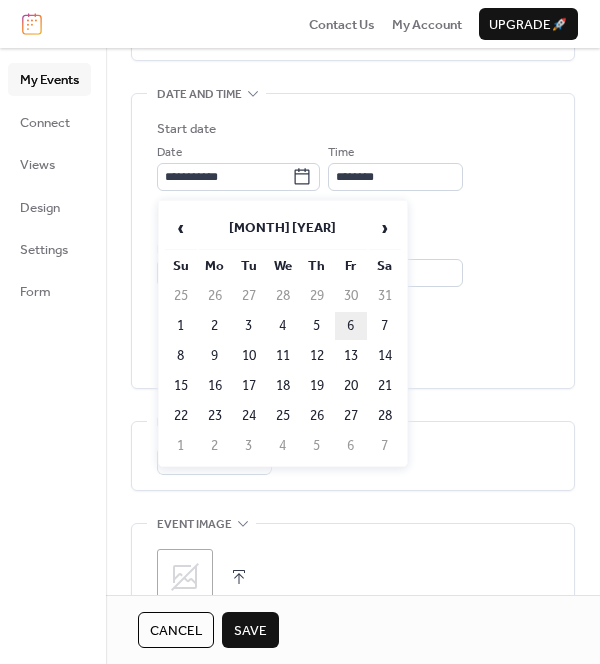 click on "6" at bounding box center [351, 326] 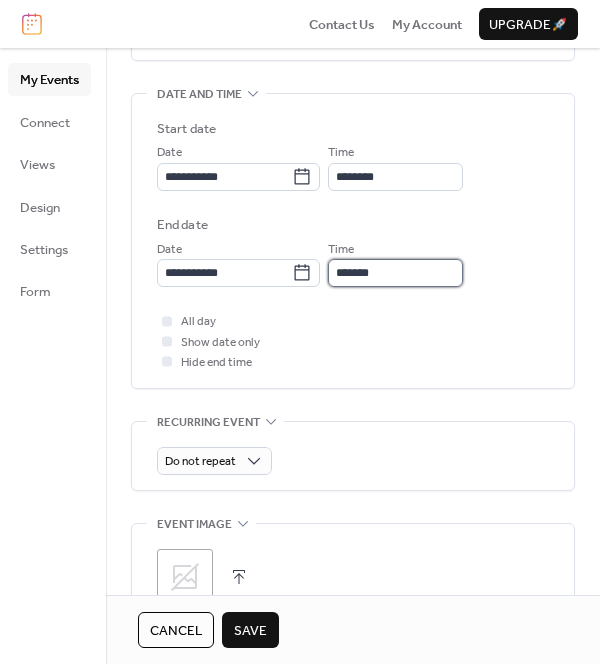 click on "*******" at bounding box center (395, 273) 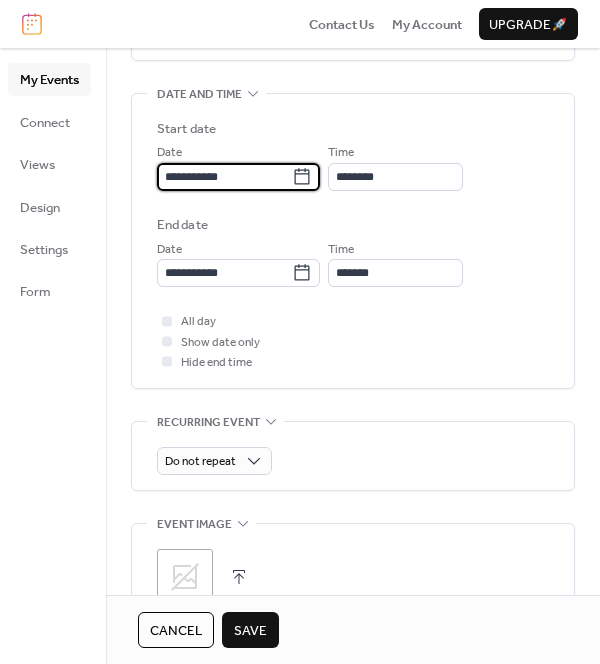 click on "**********" at bounding box center [224, 177] 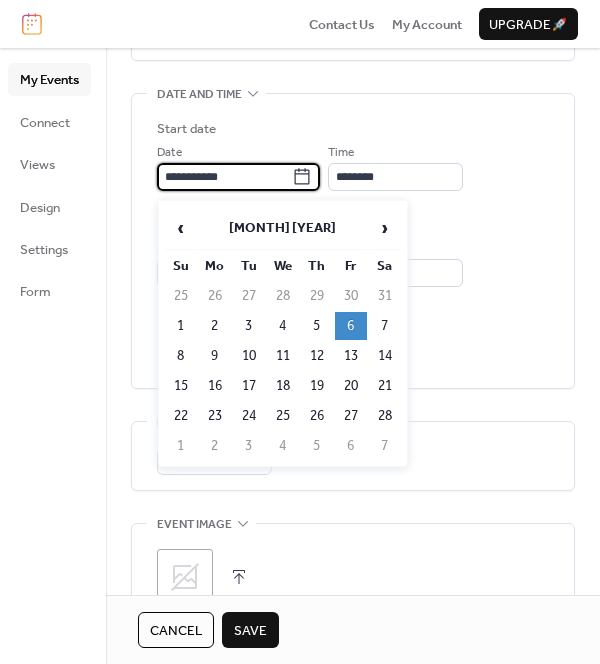 click on "**********" at bounding box center [224, 177] 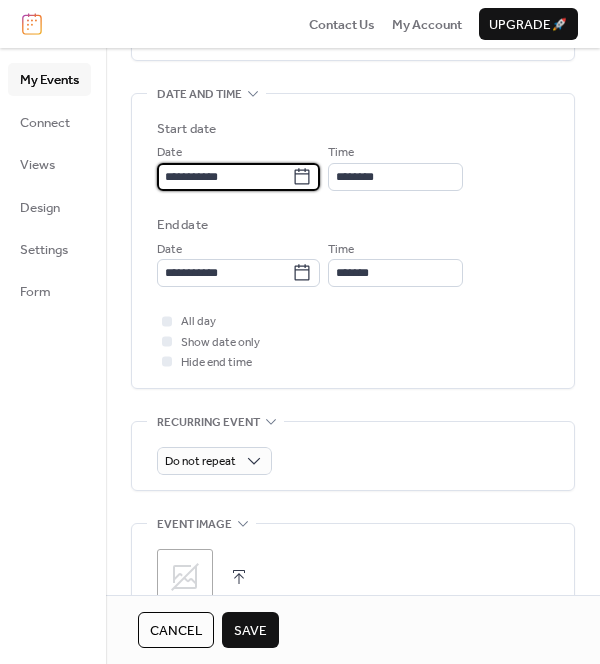 click on "Start date" at bounding box center [353, 129] 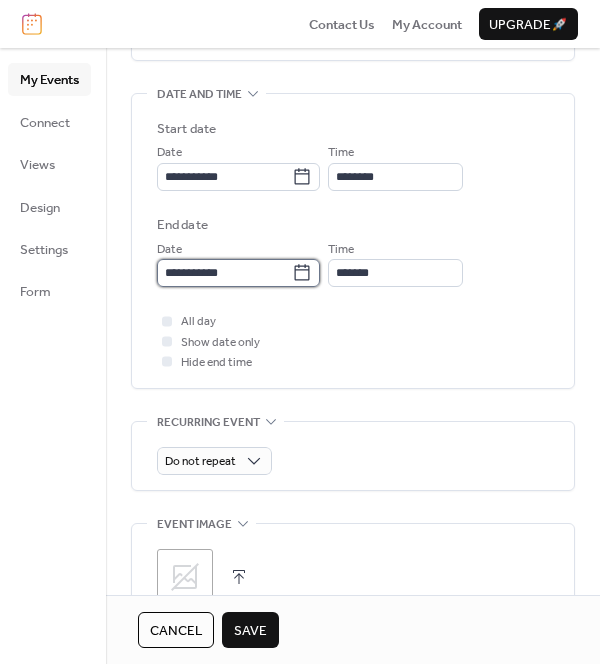 click on "**********" at bounding box center [224, 273] 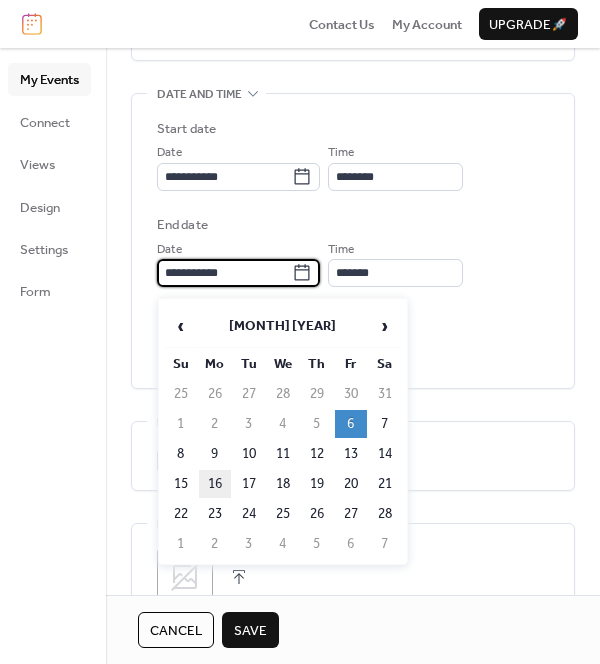 click on "16" at bounding box center [215, 484] 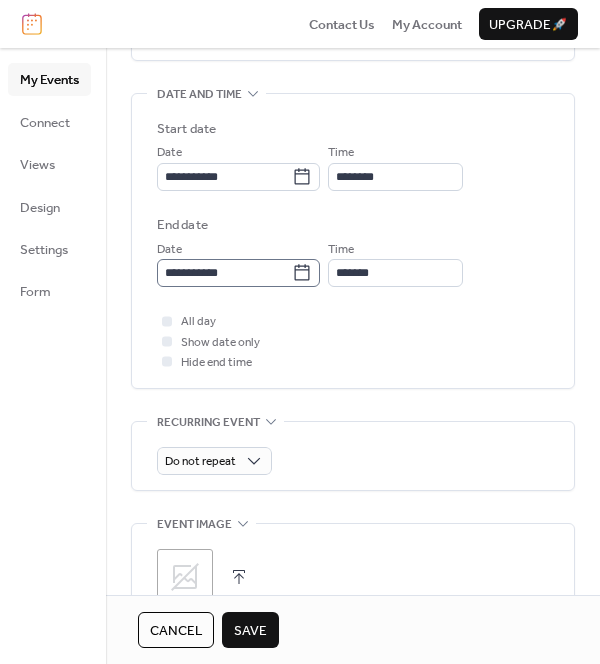 click 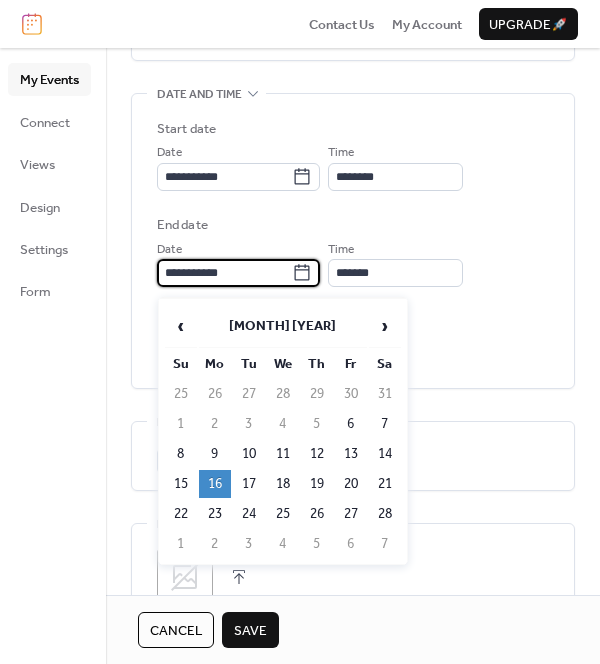 click on "**********" at bounding box center (353, 203) 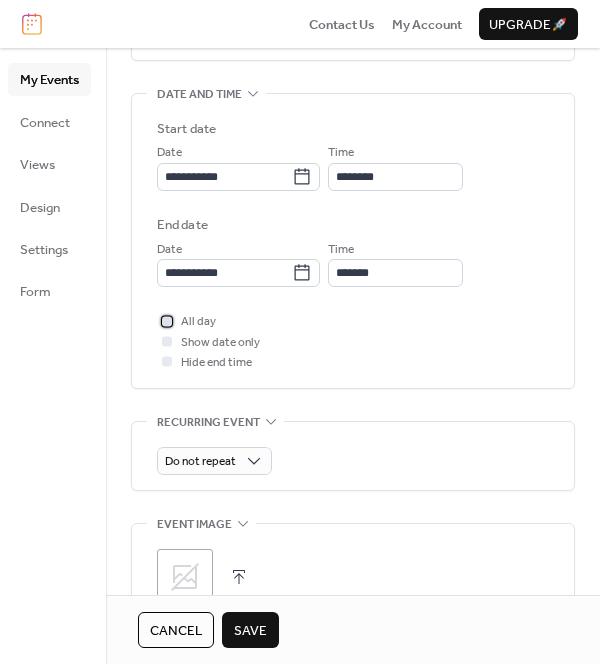 click at bounding box center (167, 321) 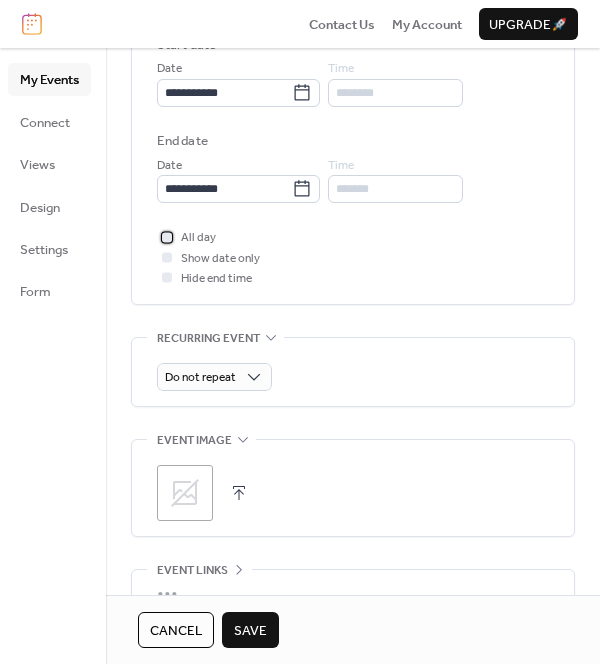scroll, scrollTop: 673, scrollLeft: 0, axis: vertical 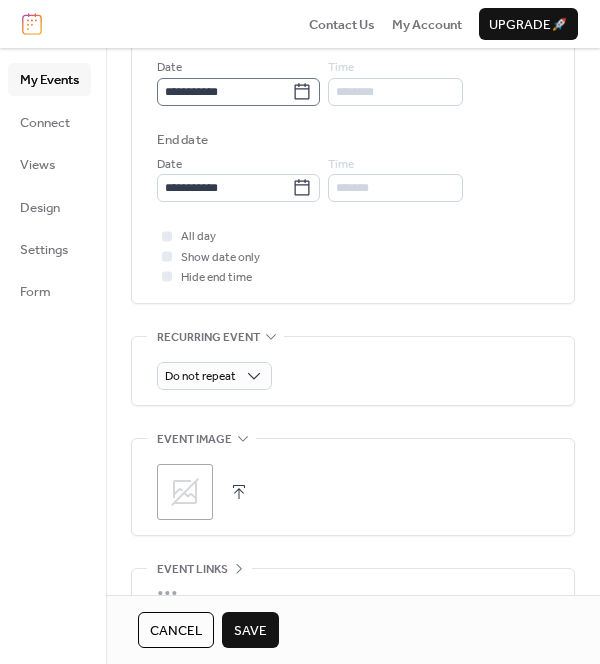 click 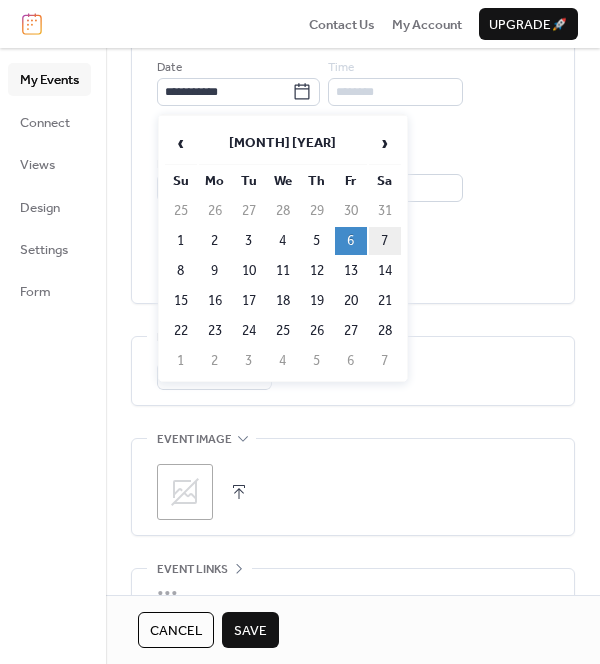 click on "7" at bounding box center (385, 241) 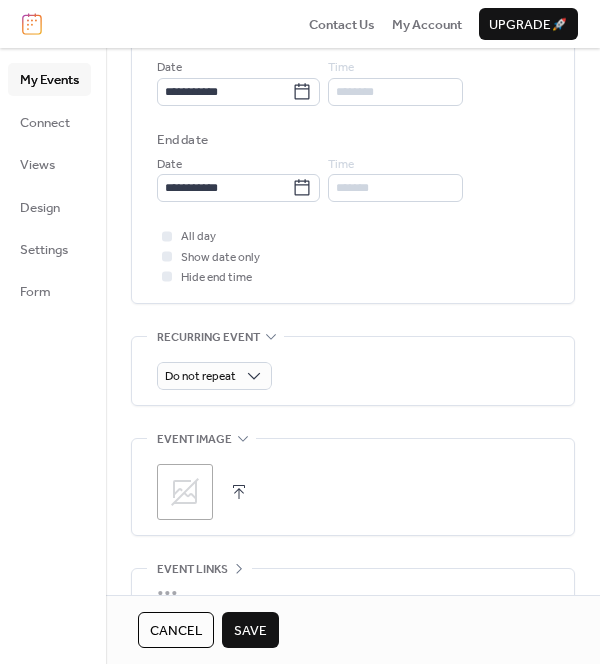 click on "Save" at bounding box center (250, 631) 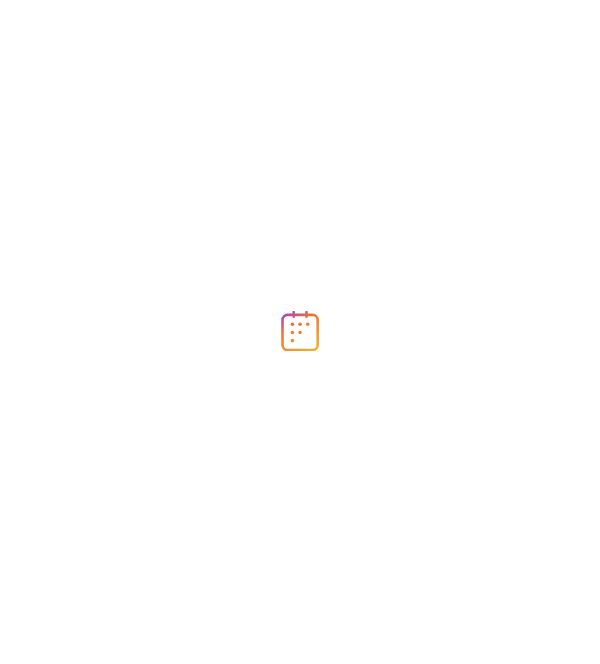 scroll, scrollTop: 0, scrollLeft: 0, axis: both 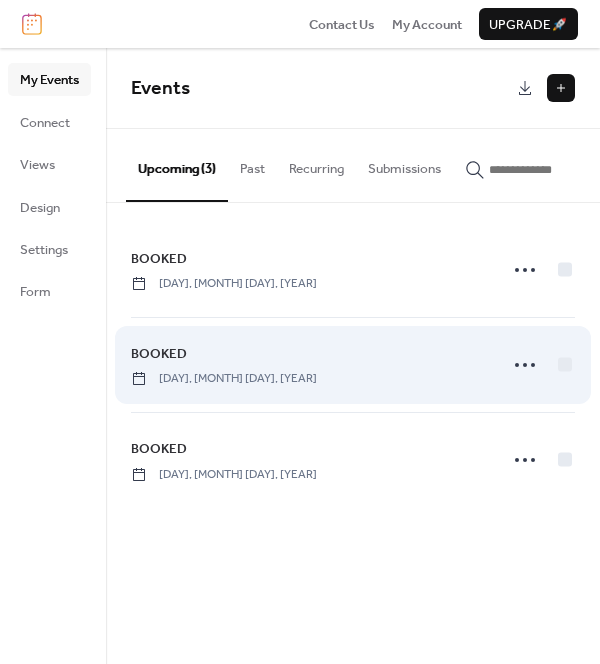 click on "BOOKED Wednesday, October 1, 2025" at bounding box center [308, 365] 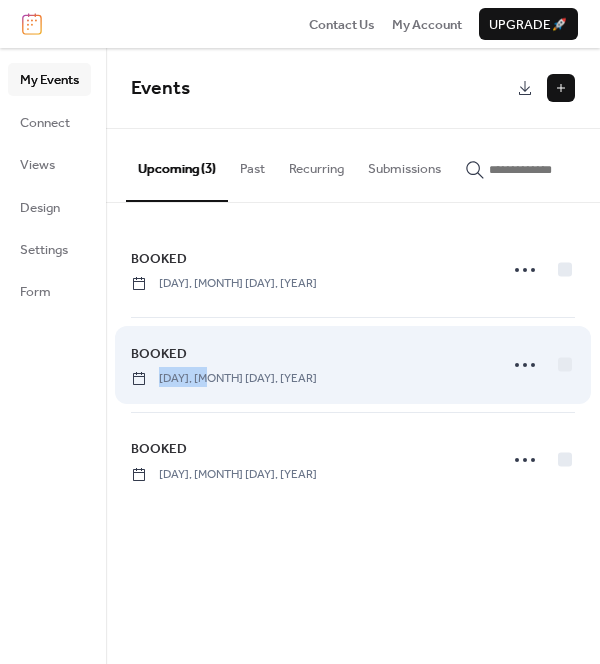 click on "BOOKED" at bounding box center [159, 354] 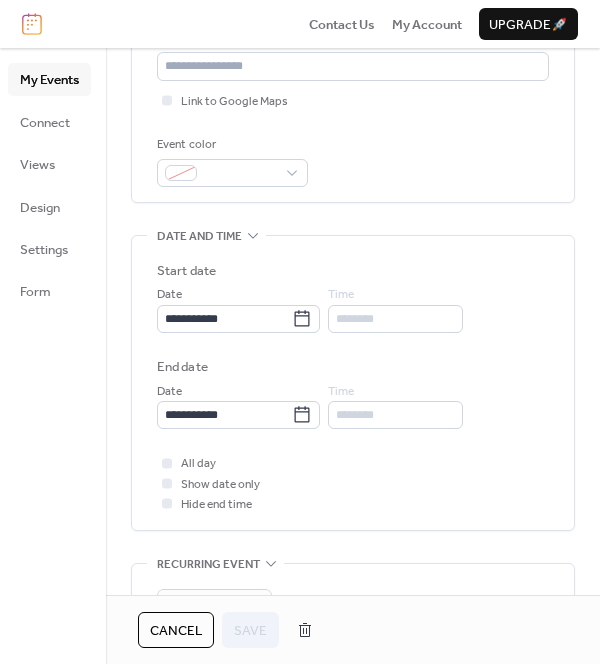 scroll, scrollTop: 450, scrollLeft: 0, axis: vertical 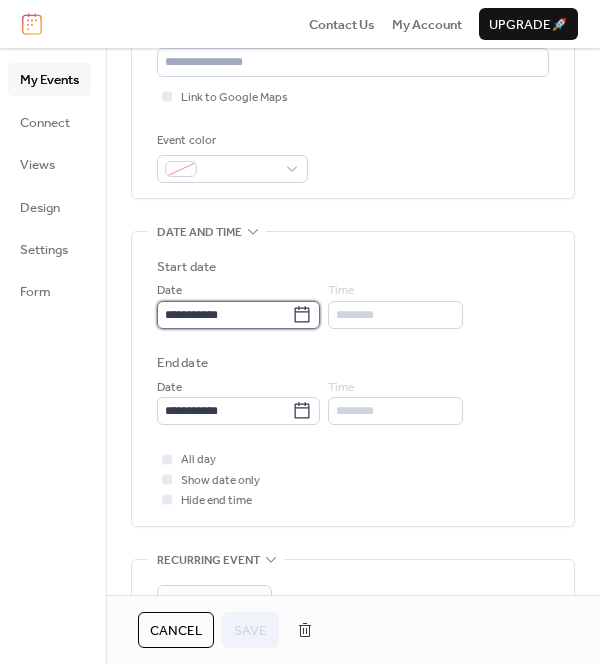 click on "**********" at bounding box center [224, 315] 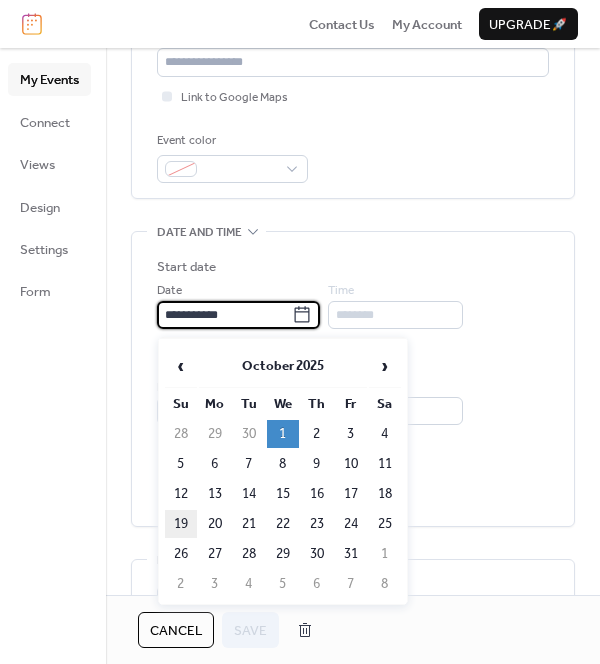 click on "19" at bounding box center [181, 524] 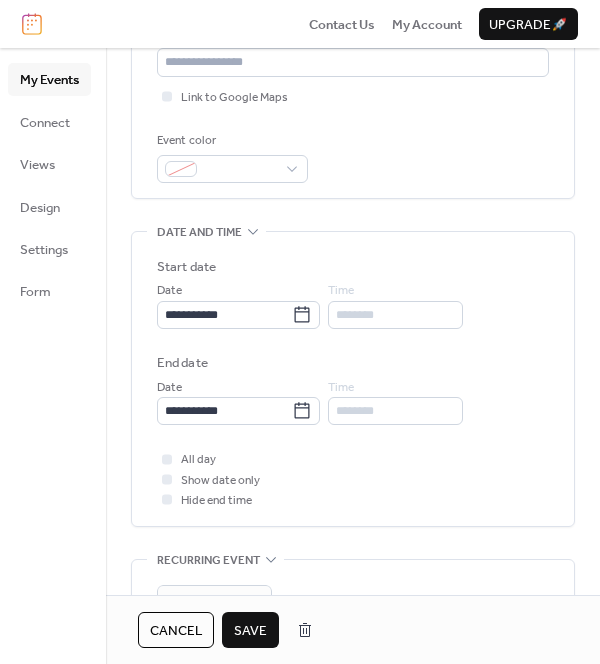 type on "**********" 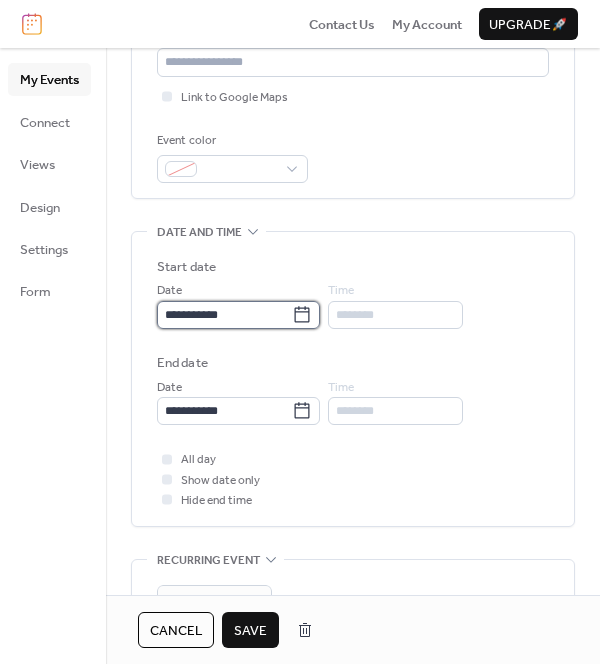 click on "**********" at bounding box center [224, 315] 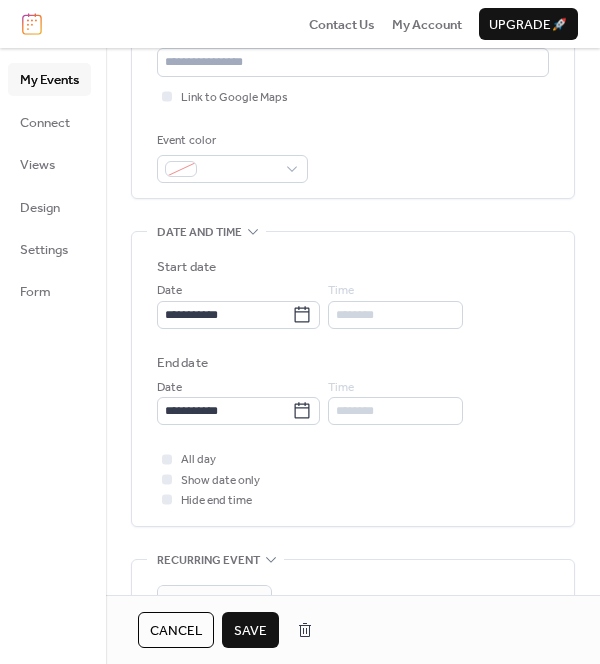 click on "Save" at bounding box center (250, 631) 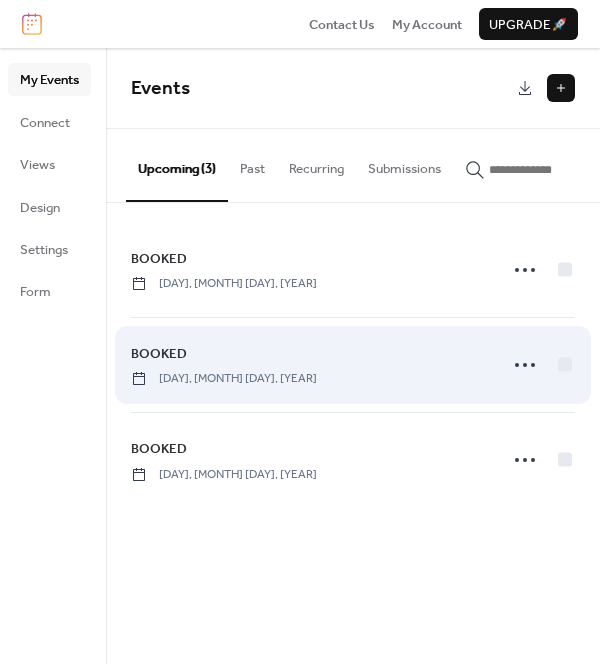 click on "Sunday, October 19, 2025" at bounding box center [224, 379] 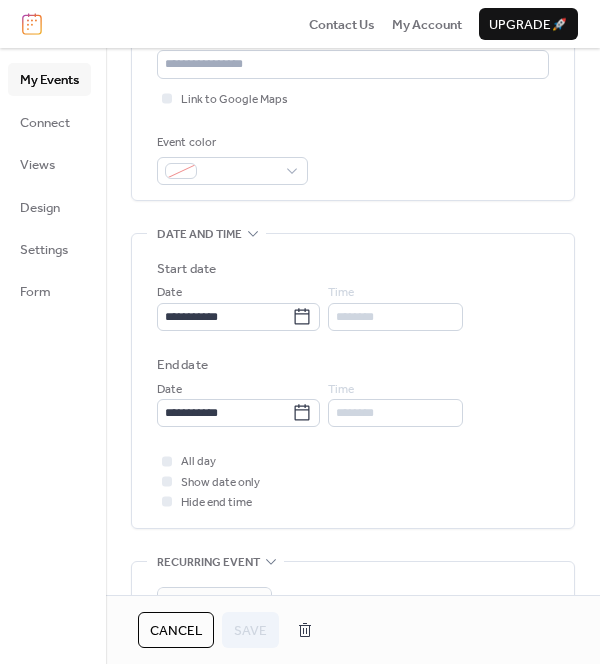 scroll, scrollTop: 463, scrollLeft: 0, axis: vertical 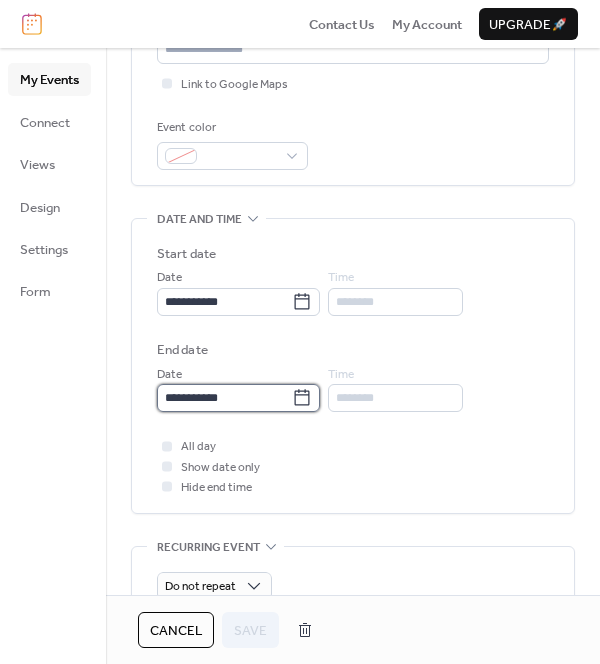 click on "**********" at bounding box center [224, 398] 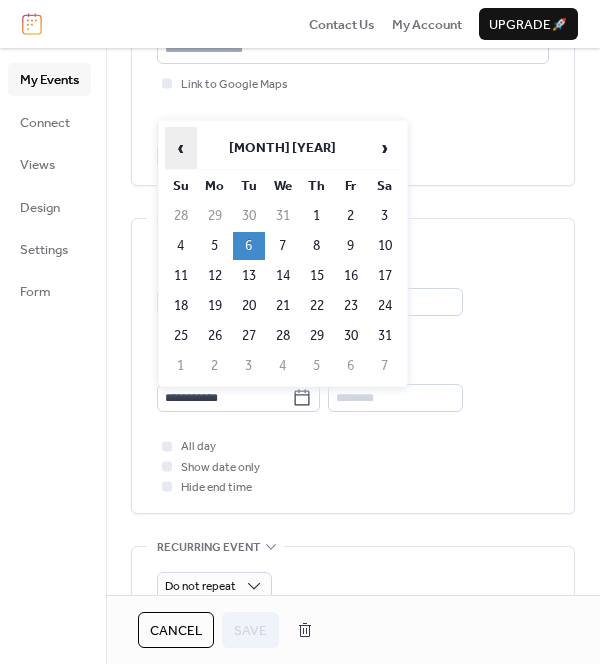 click on "‹" at bounding box center (181, 148) 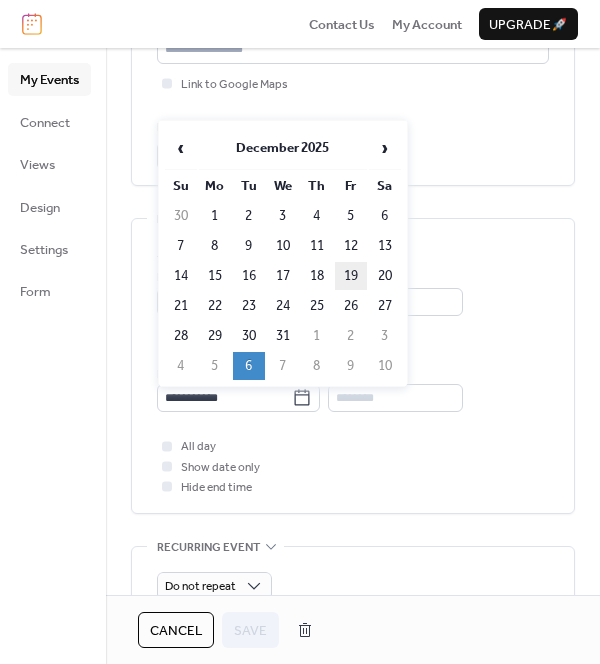 click on "19" at bounding box center [351, 276] 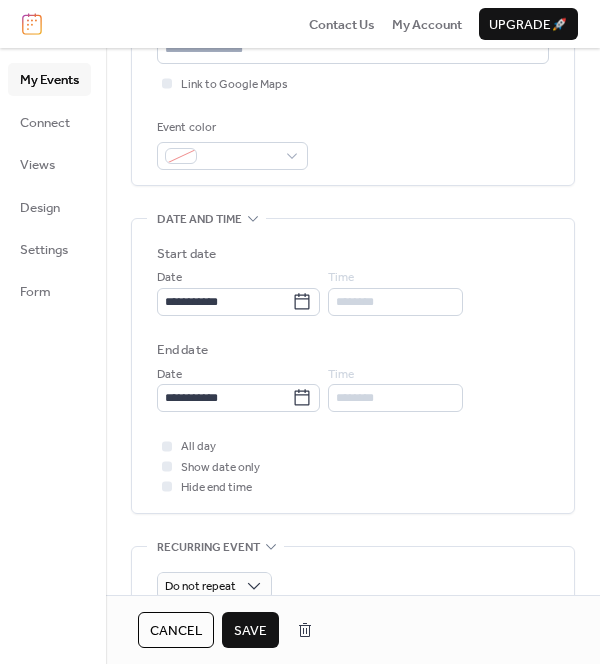 click on "Save" at bounding box center [250, 631] 